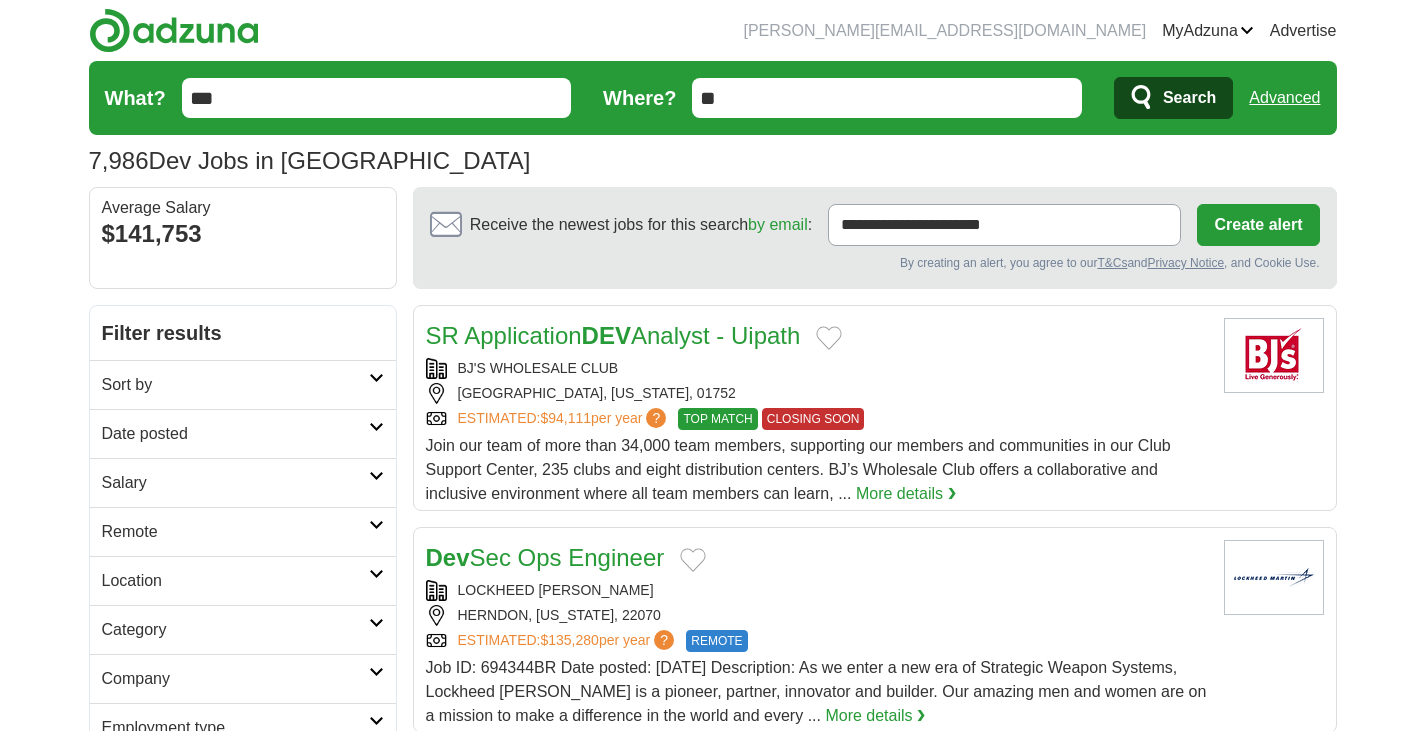 scroll, scrollTop: 0, scrollLeft: 0, axis: both 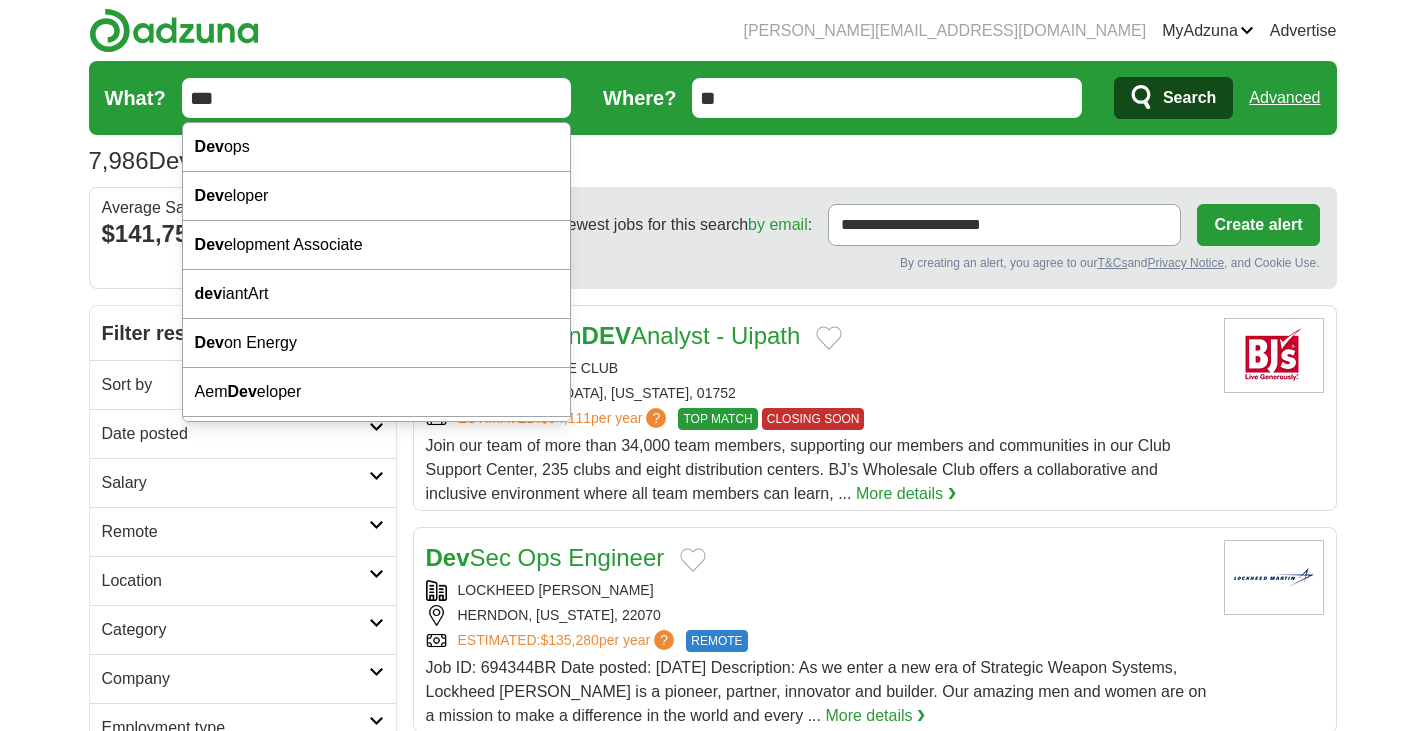 click on "***" at bounding box center (377, 98) 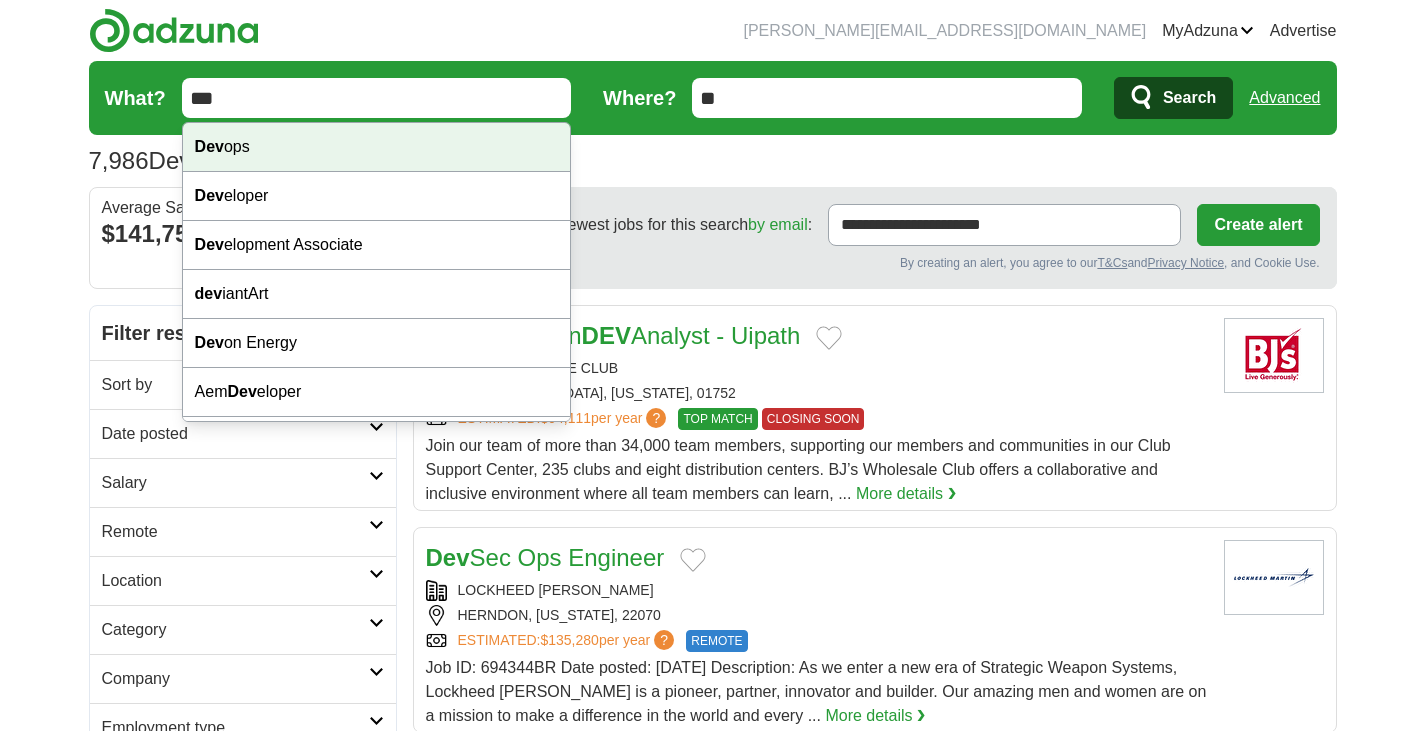 click on "Dev" at bounding box center (209, 146) 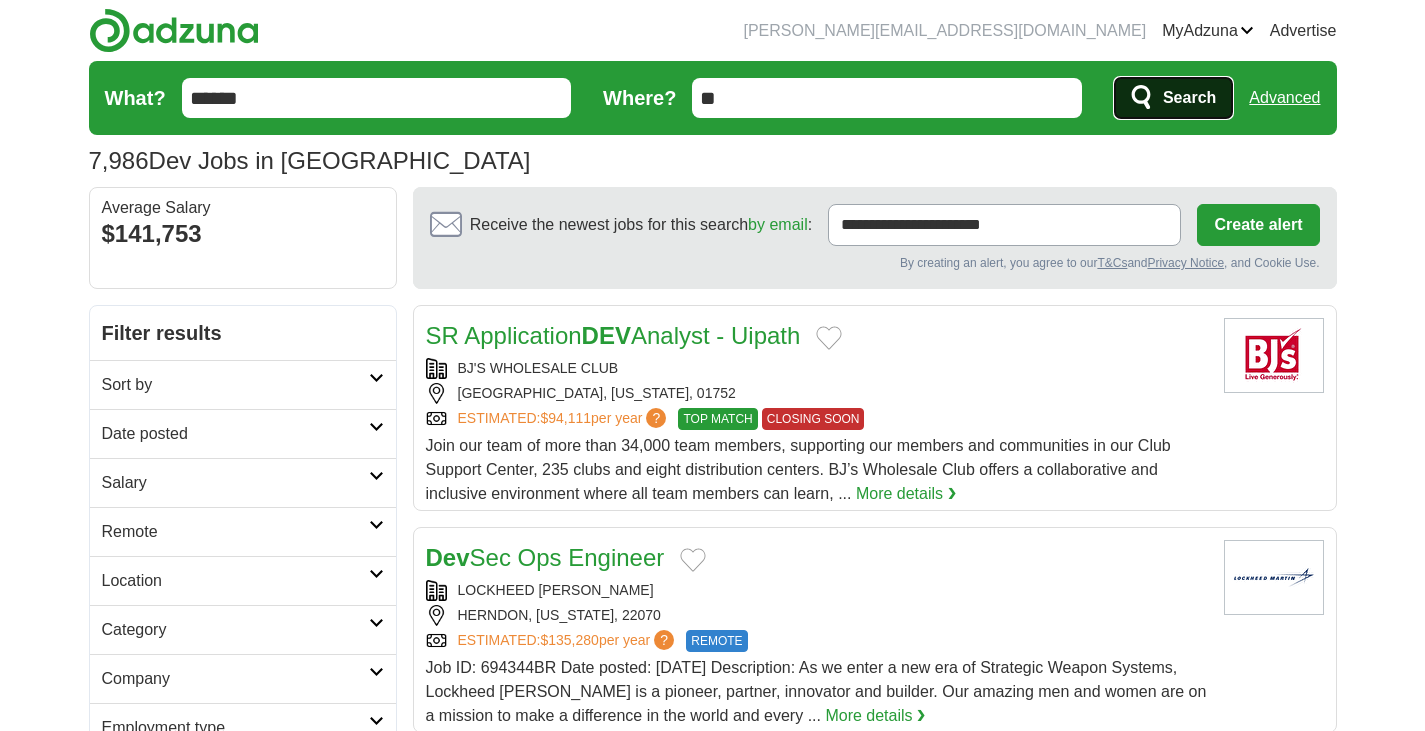 click on "Search" at bounding box center (1189, 98) 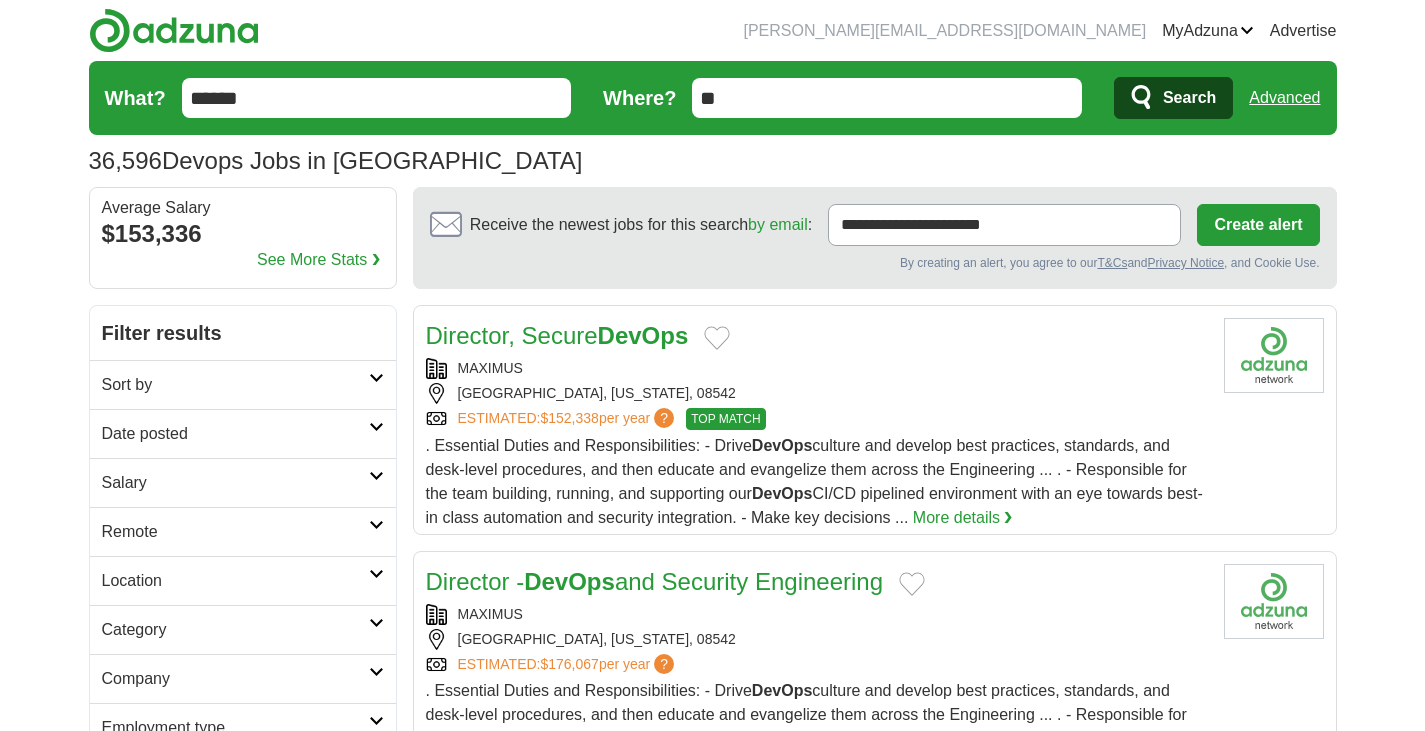 scroll, scrollTop: 0, scrollLeft: 0, axis: both 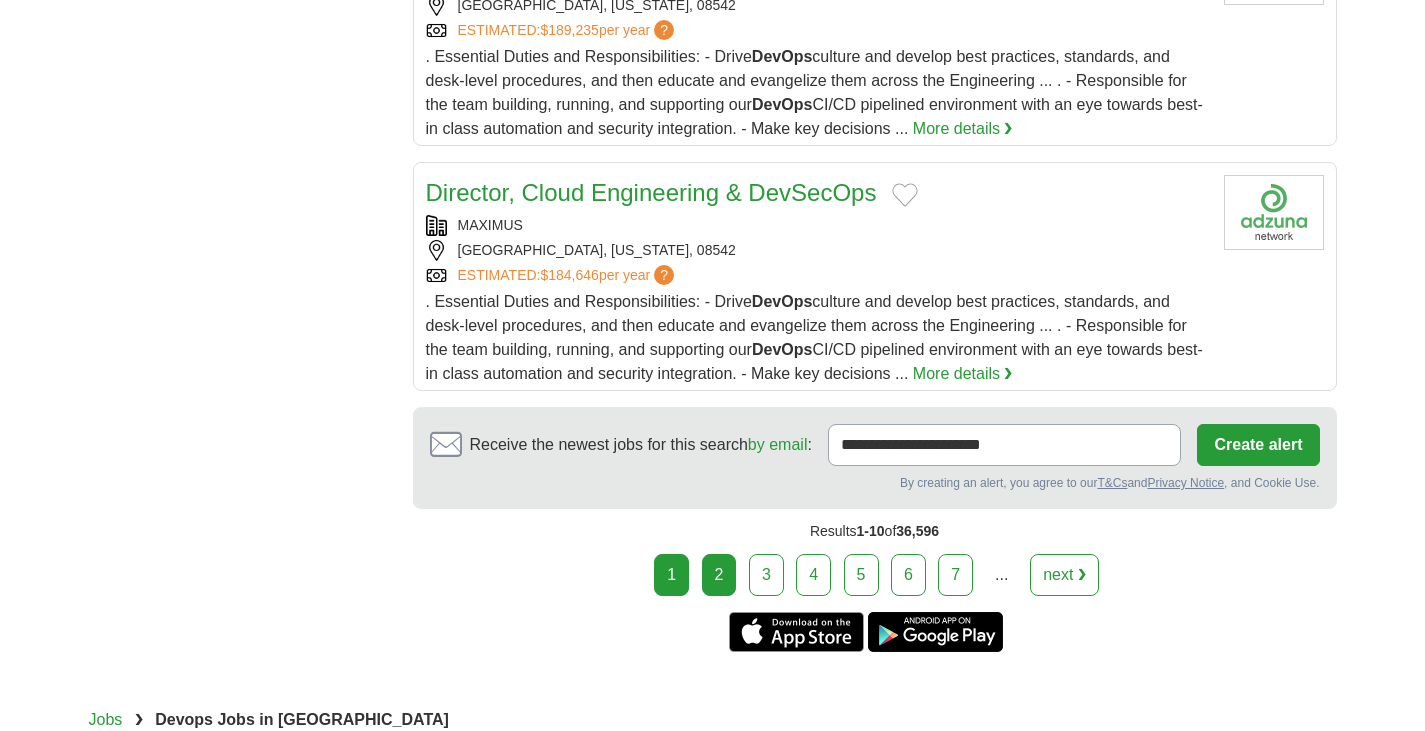 click on "2" at bounding box center (719, 575) 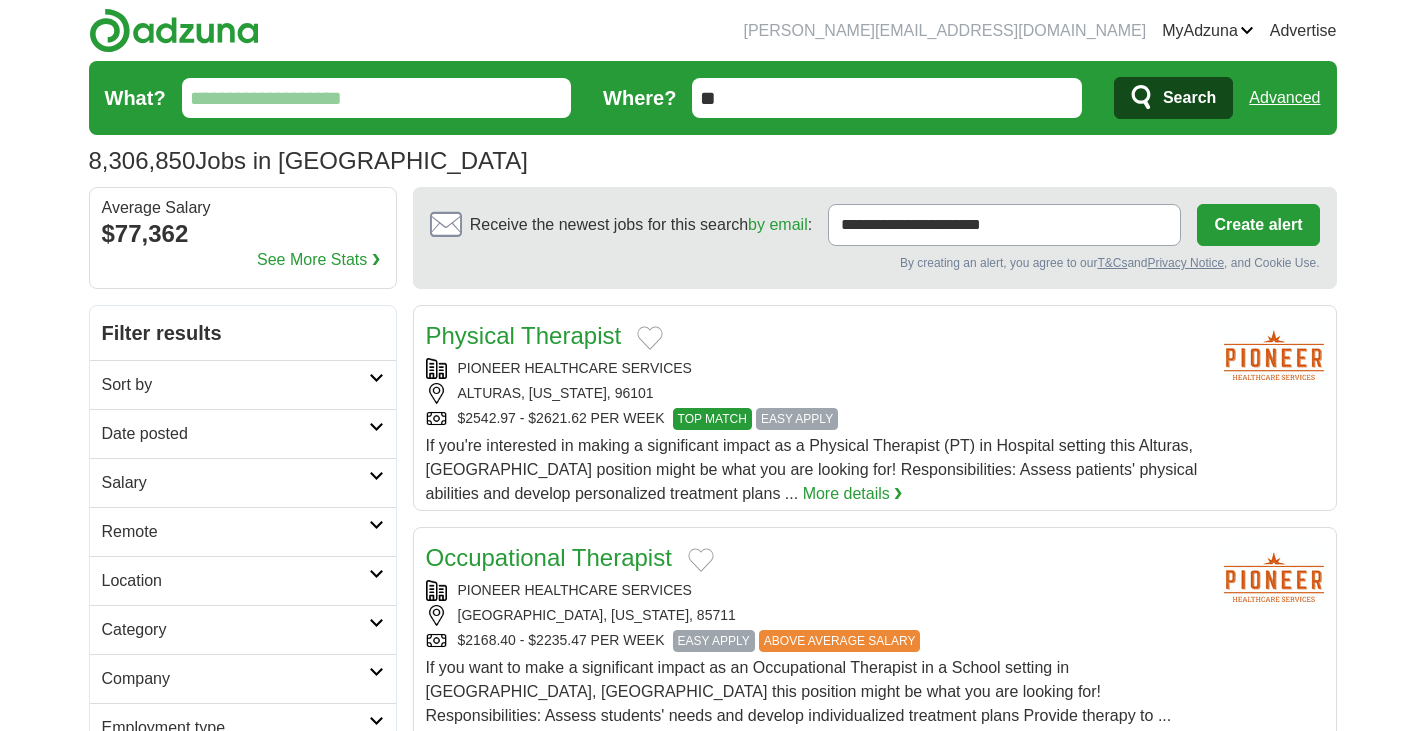 scroll, scrollTop: 0, scrollLeft: 0, axis: both 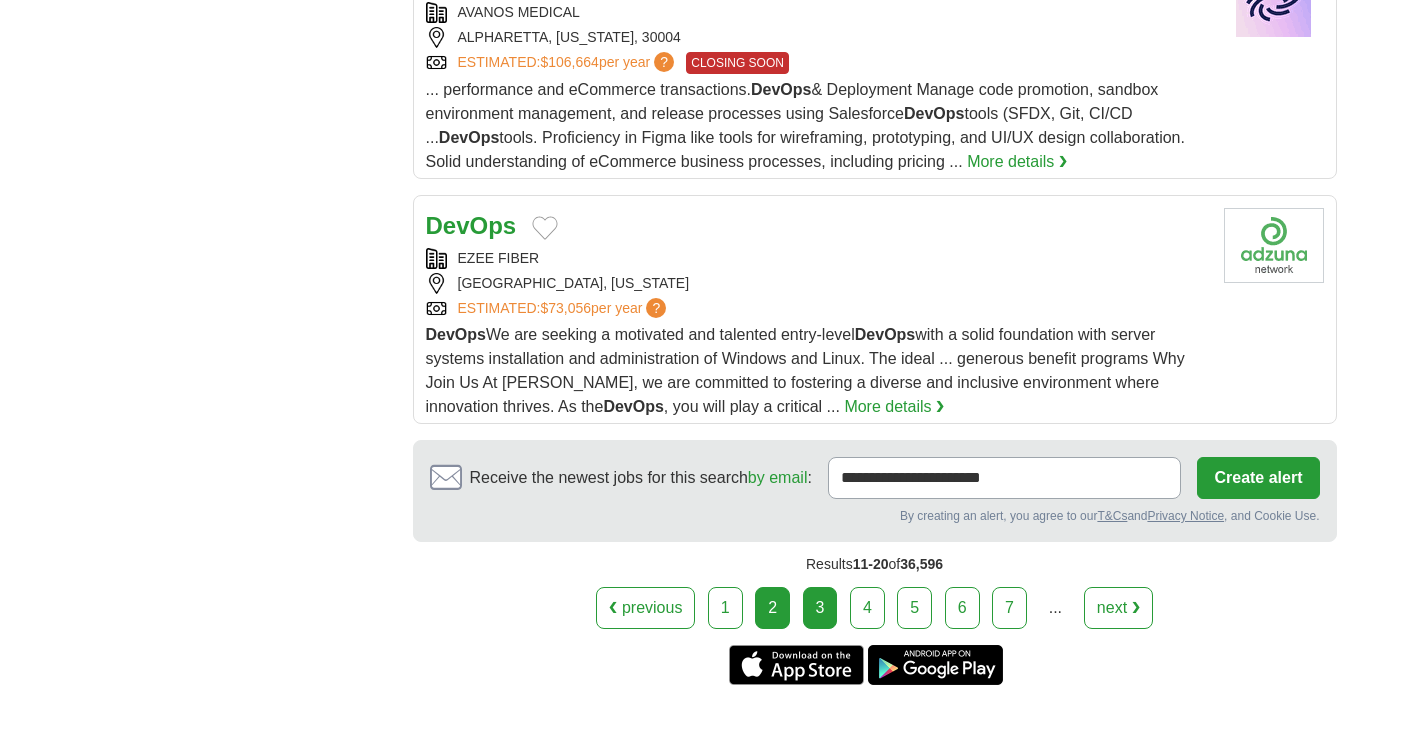 click on "3" at bounding box center (820, 608) 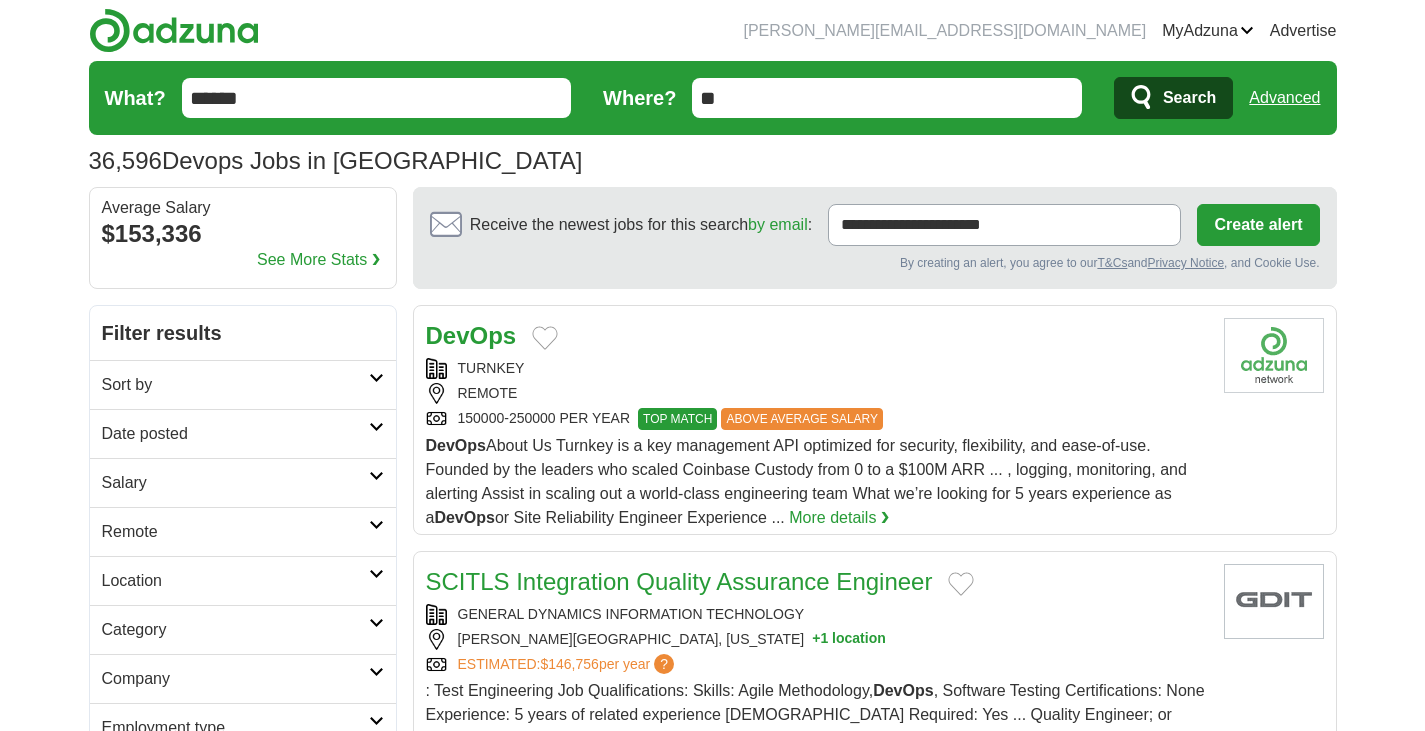 scroll, scrollTop: 0, scrollLeft: 0, axis: both 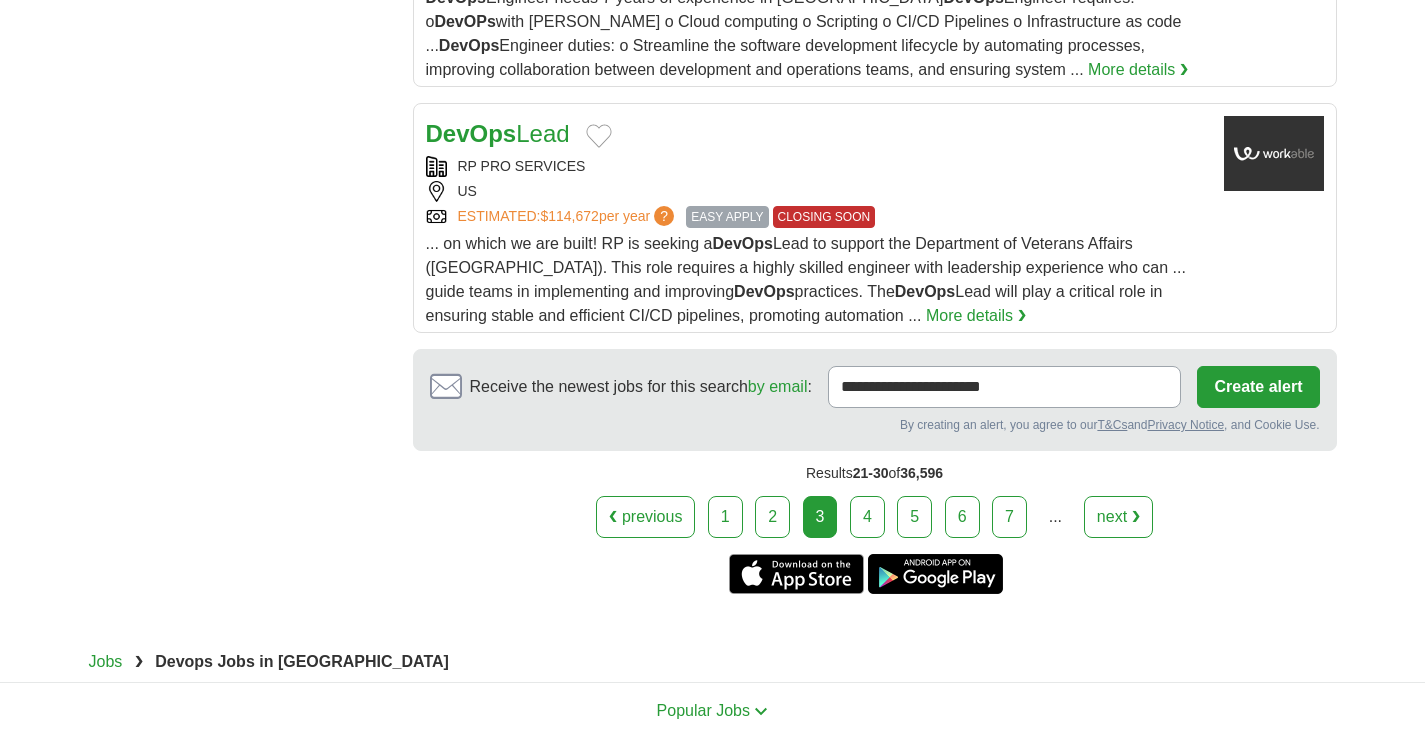 click on "❮ previous
1
2
3
4
5
6
7
...                     next ❯" at bounding box center (875, 517) 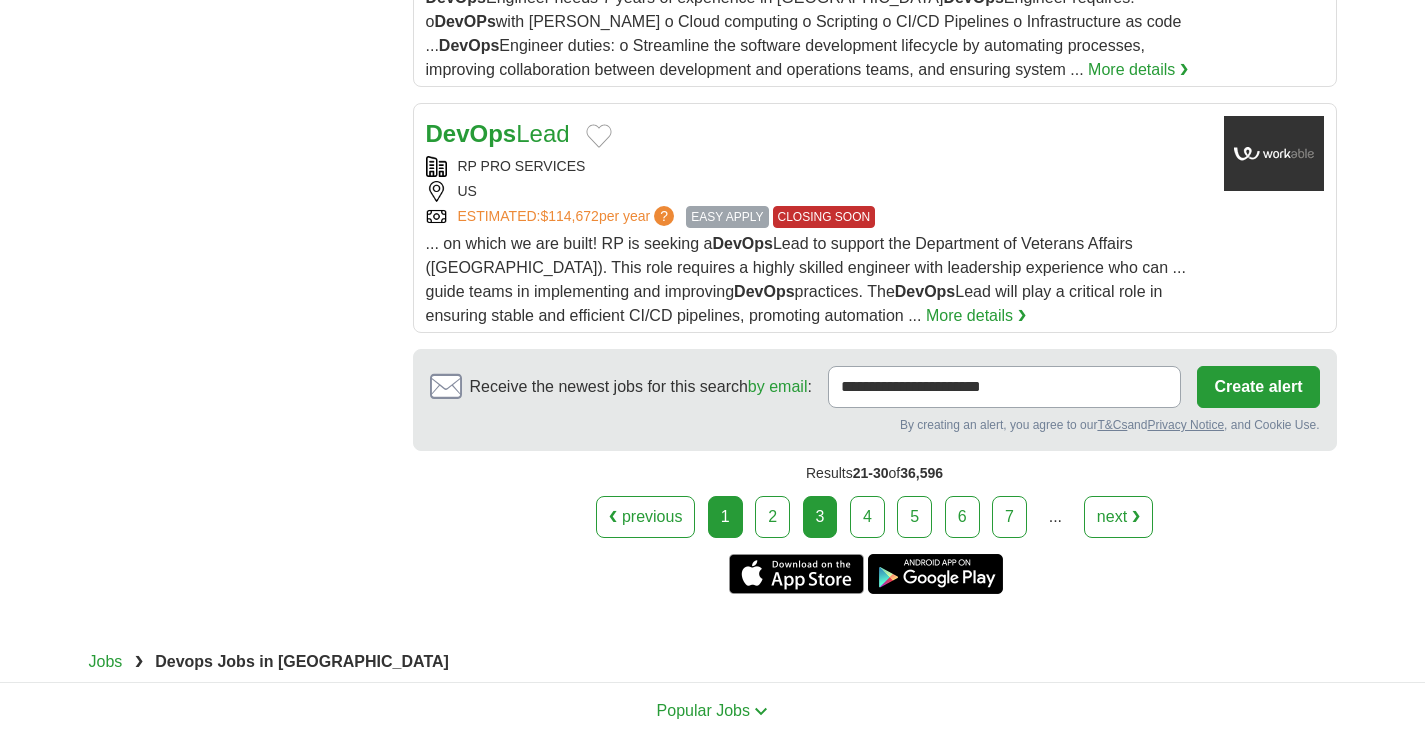 click on "1" at bounding box center (725, 517) 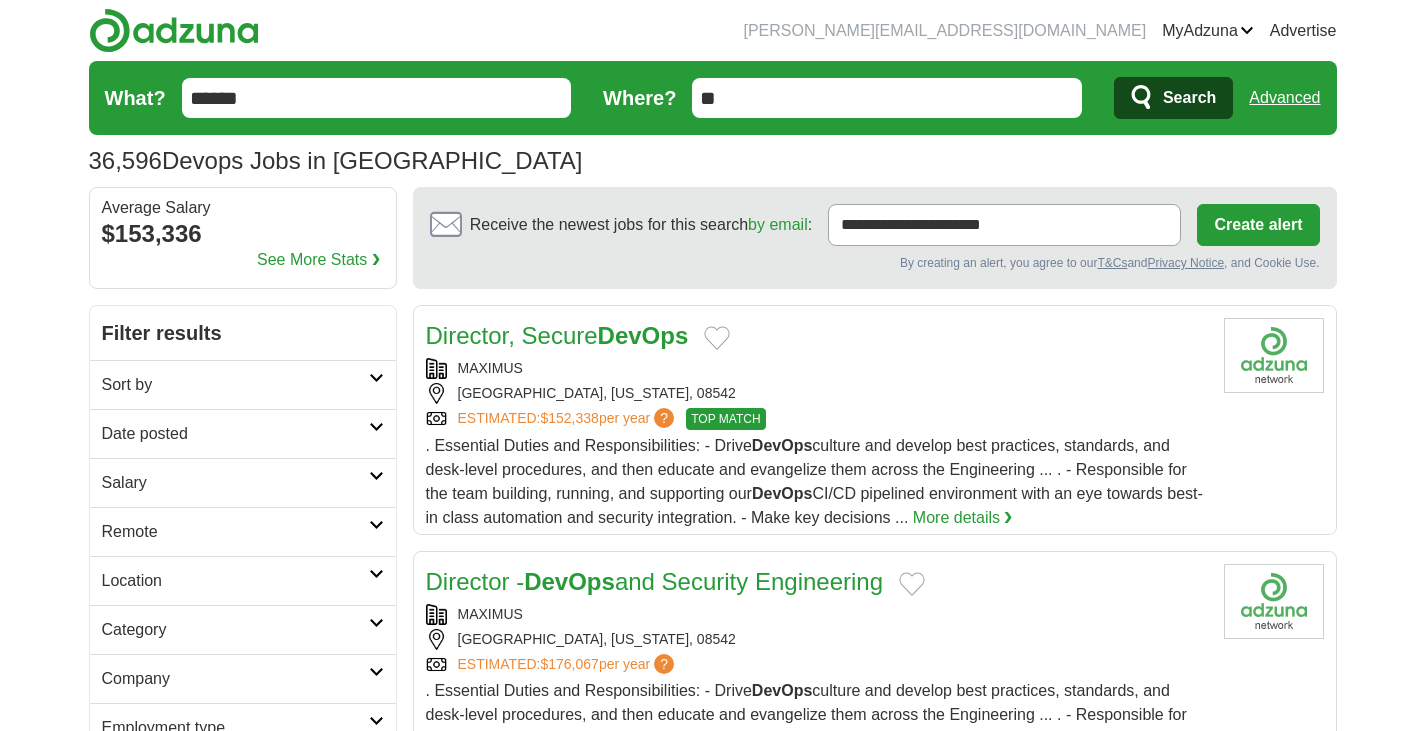 scroll, scrollTop: 0, scrollLeft: 0, axis: both 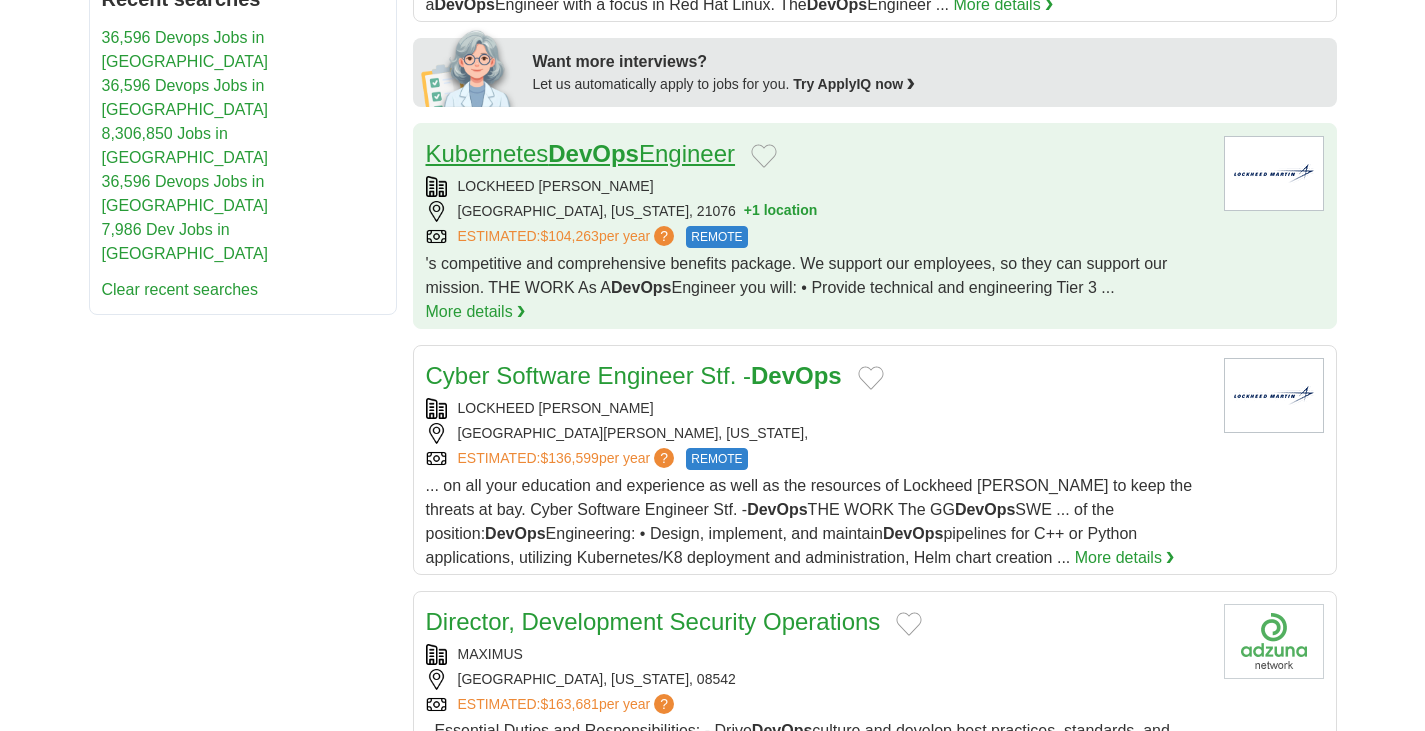 click on "Kubernetes  DevOps  Engineer" at bounding box center [581, 153] 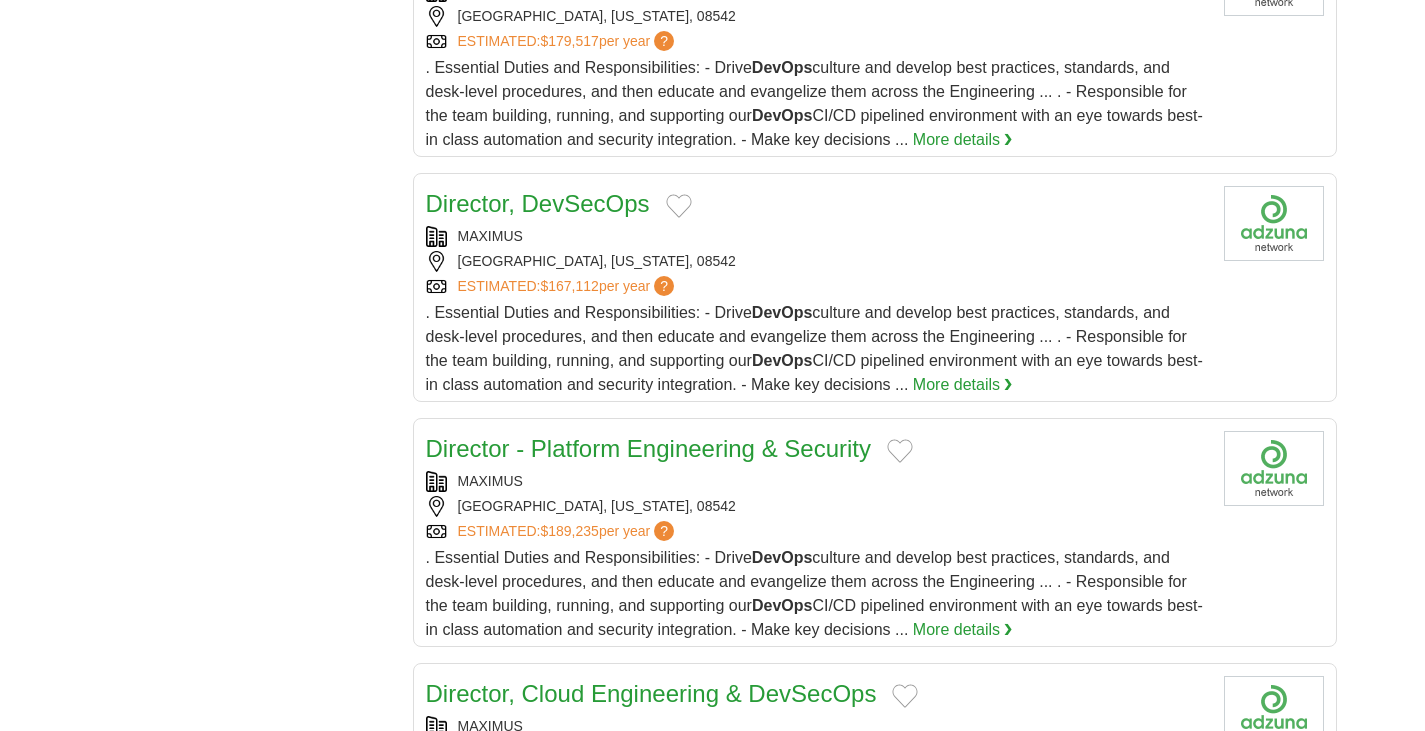 scroll, scrollTop: 2037, scrollLeft: 0, axis: vertical 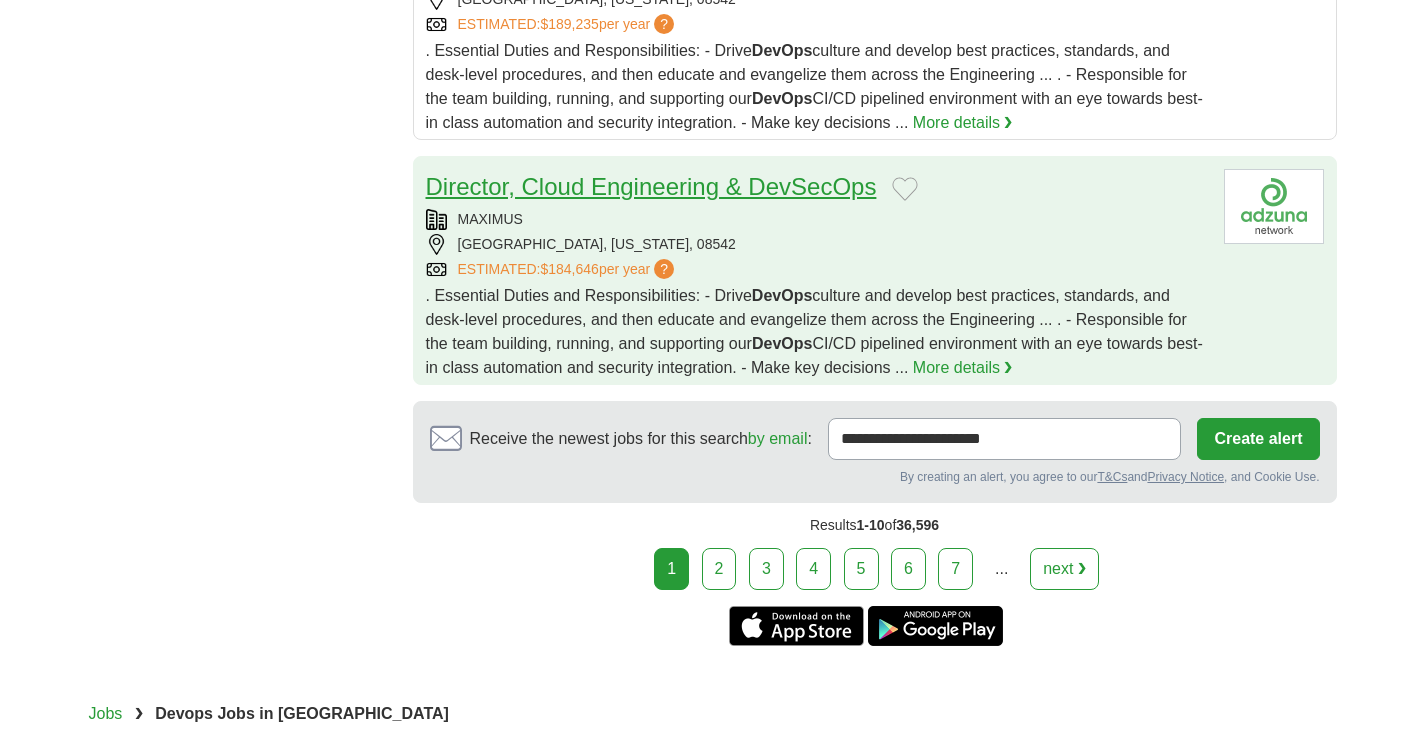 click on "Director, Cloud Engineering & DevSecOps" at bounding box center [651, 186] 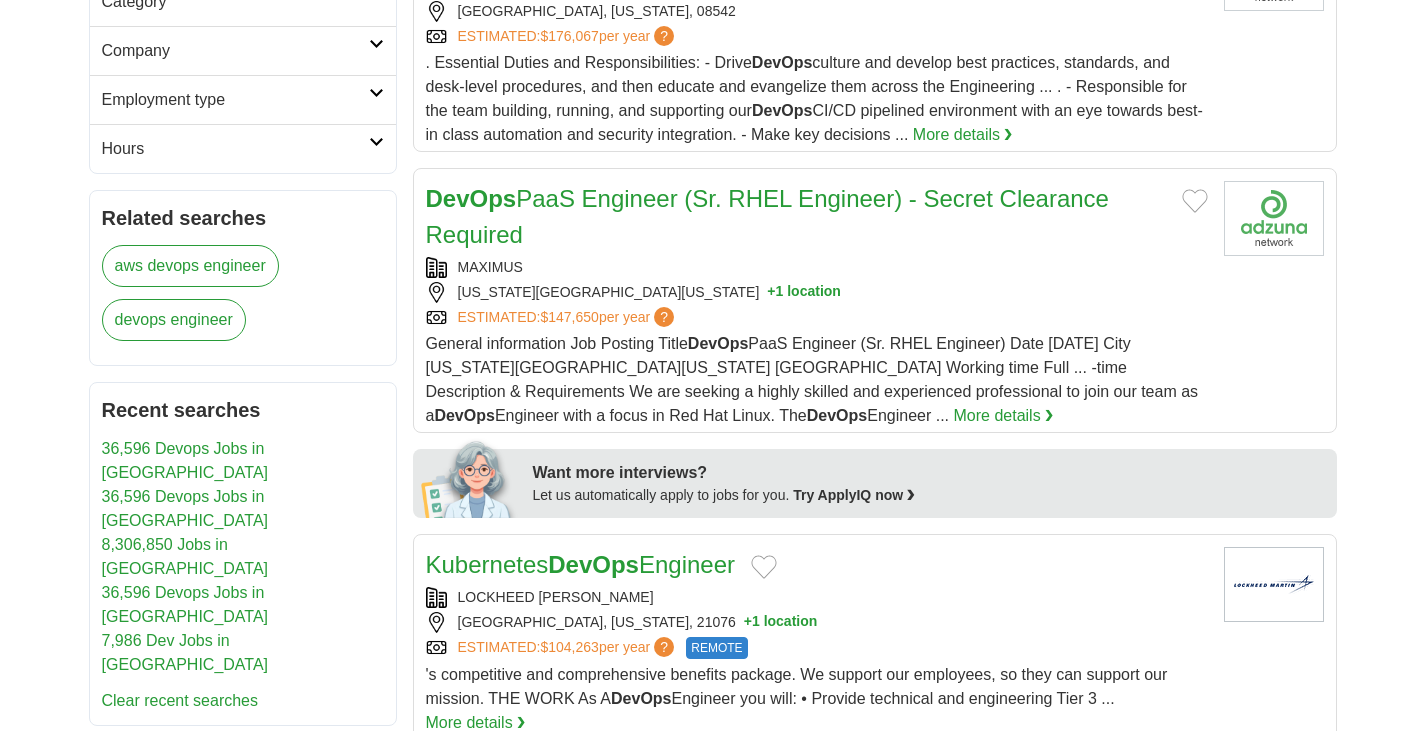 scroll, scrollTop: 626, scrollLeft: 0, axis: vertical 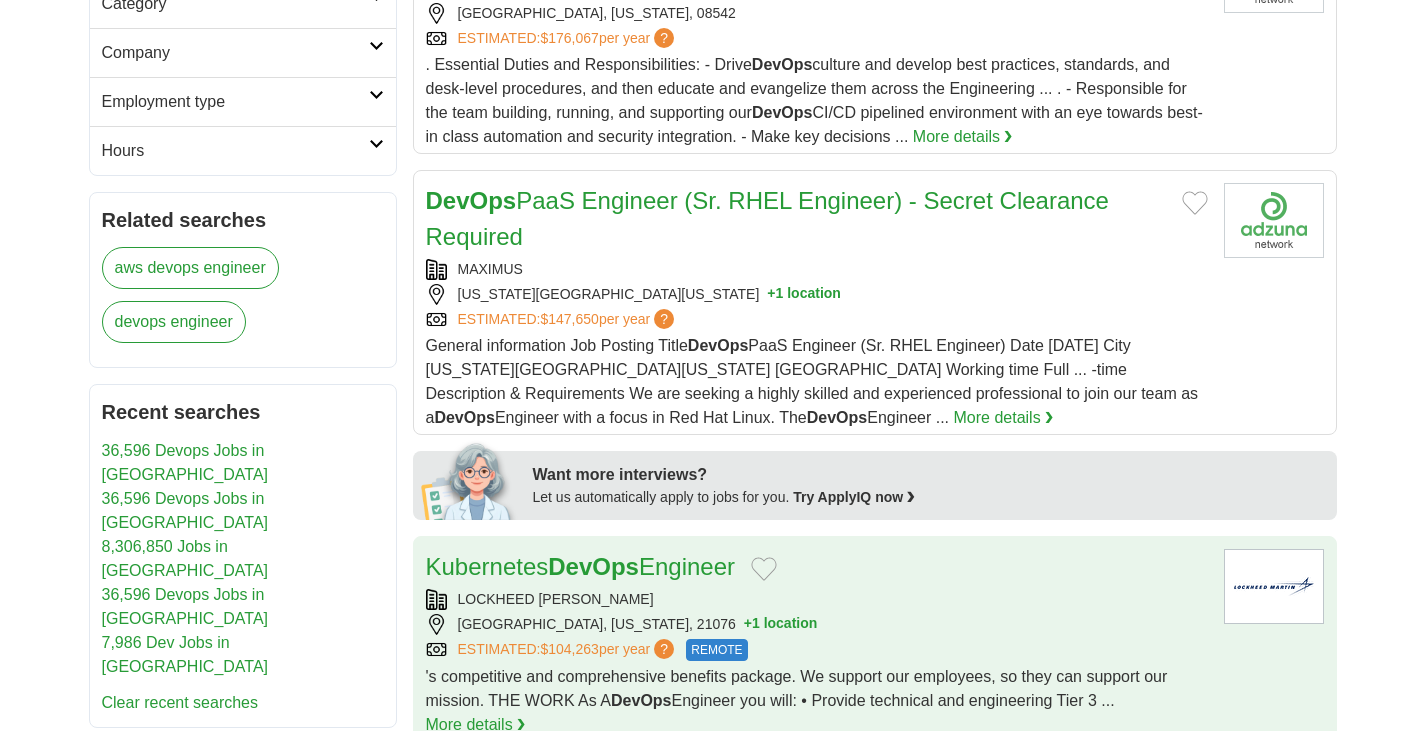 click on "Kubernetes  DevOps  Engineer" at bounding box center [581, 567] 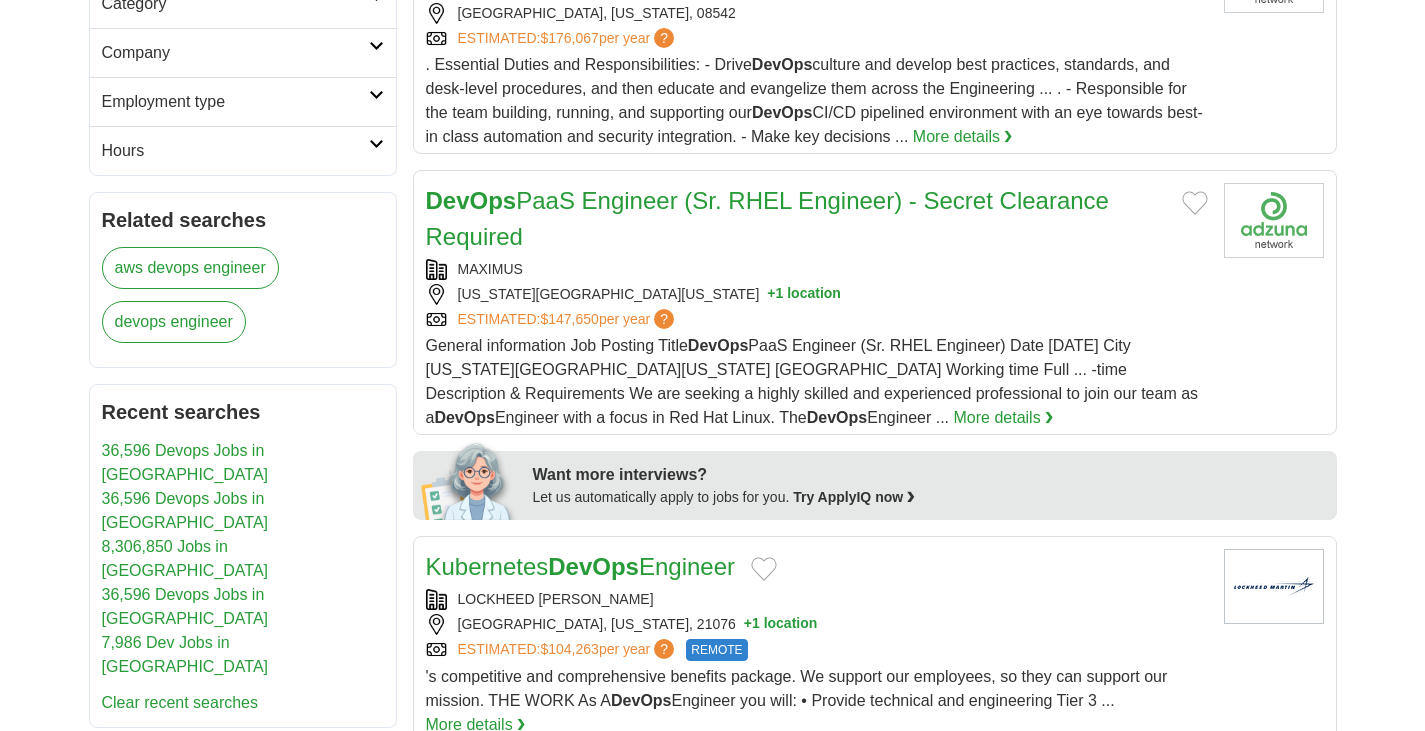 click on "kunduru.sap23@gmail.com
MyAdzuna
Alerts
Favorites
Resumes
ApplyIQ
Preferences
Posted jobs
Logout
Advertise
36,596
Devops Jobs in US
Salary
Salary
Select a salary range
Salary from
from $10,000
from $20,000 from $40,000
US" at bounding box center (712, 1146) 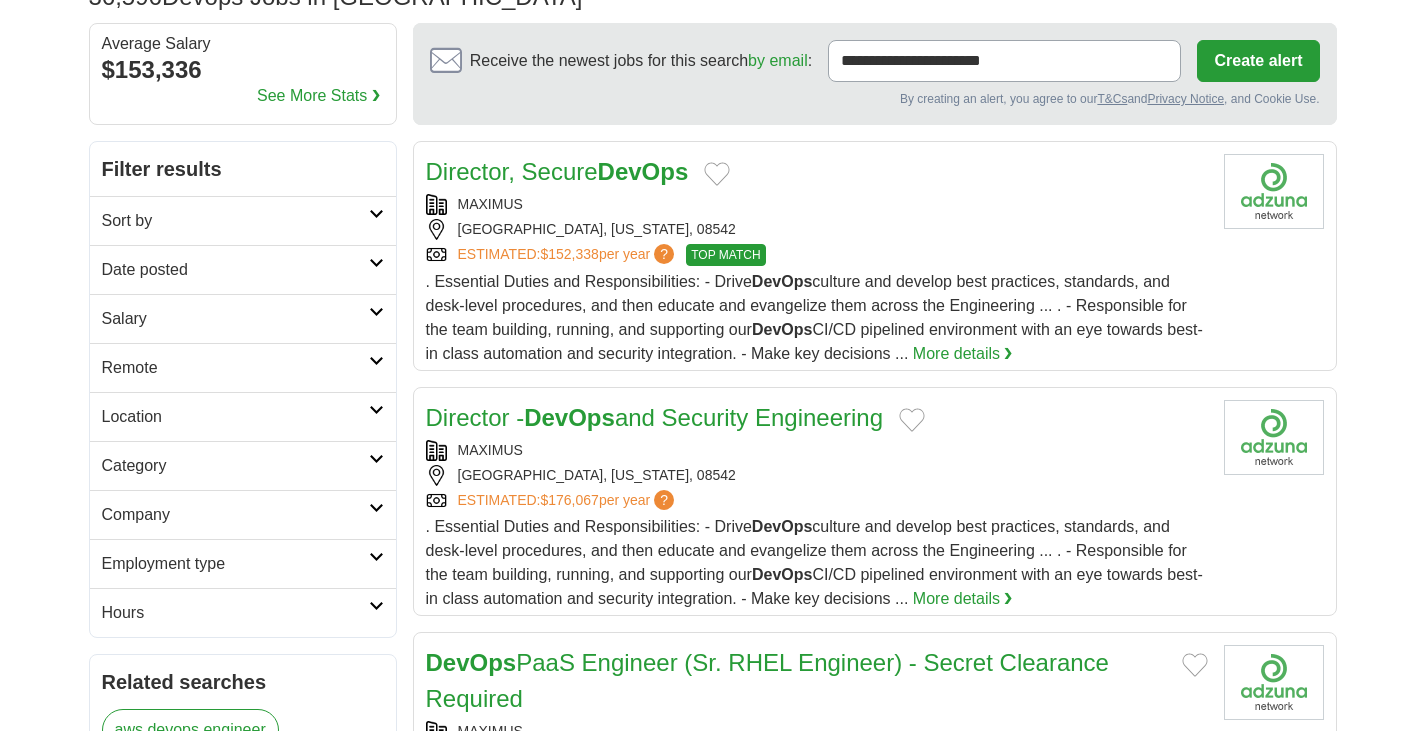 scroll, scrollTop: 0, scrollLeft: 0, axis: both 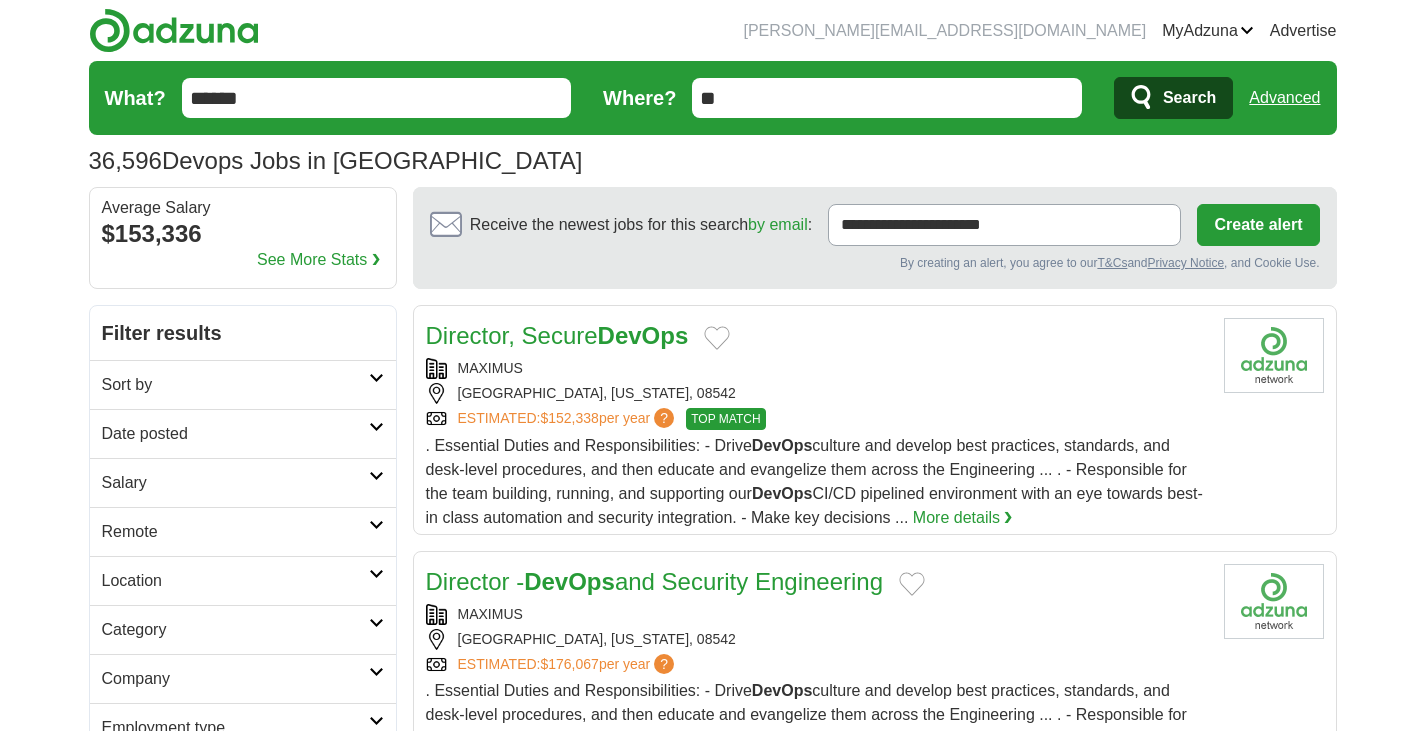 click at bounding box center [174, 30] 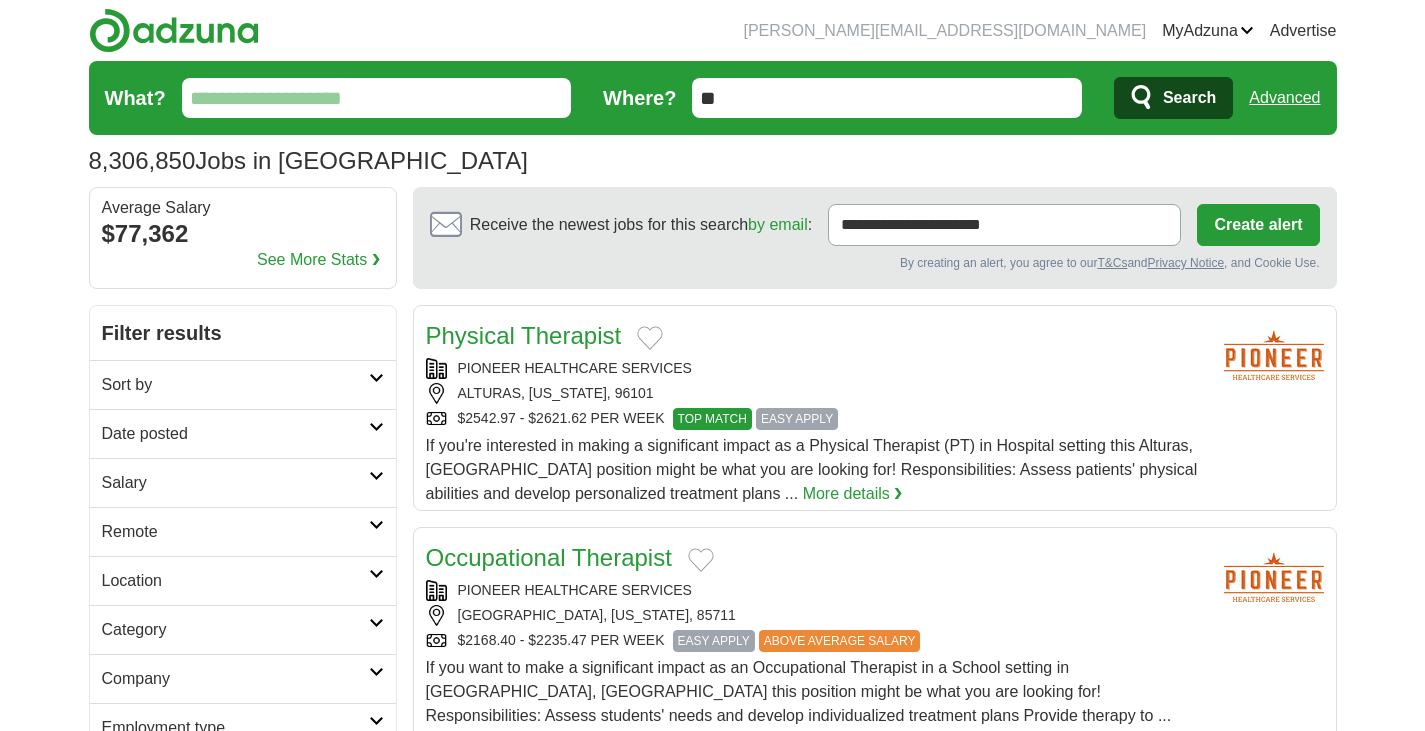scroll, scrollTop: 0, scrollLeft: 0, axis: both 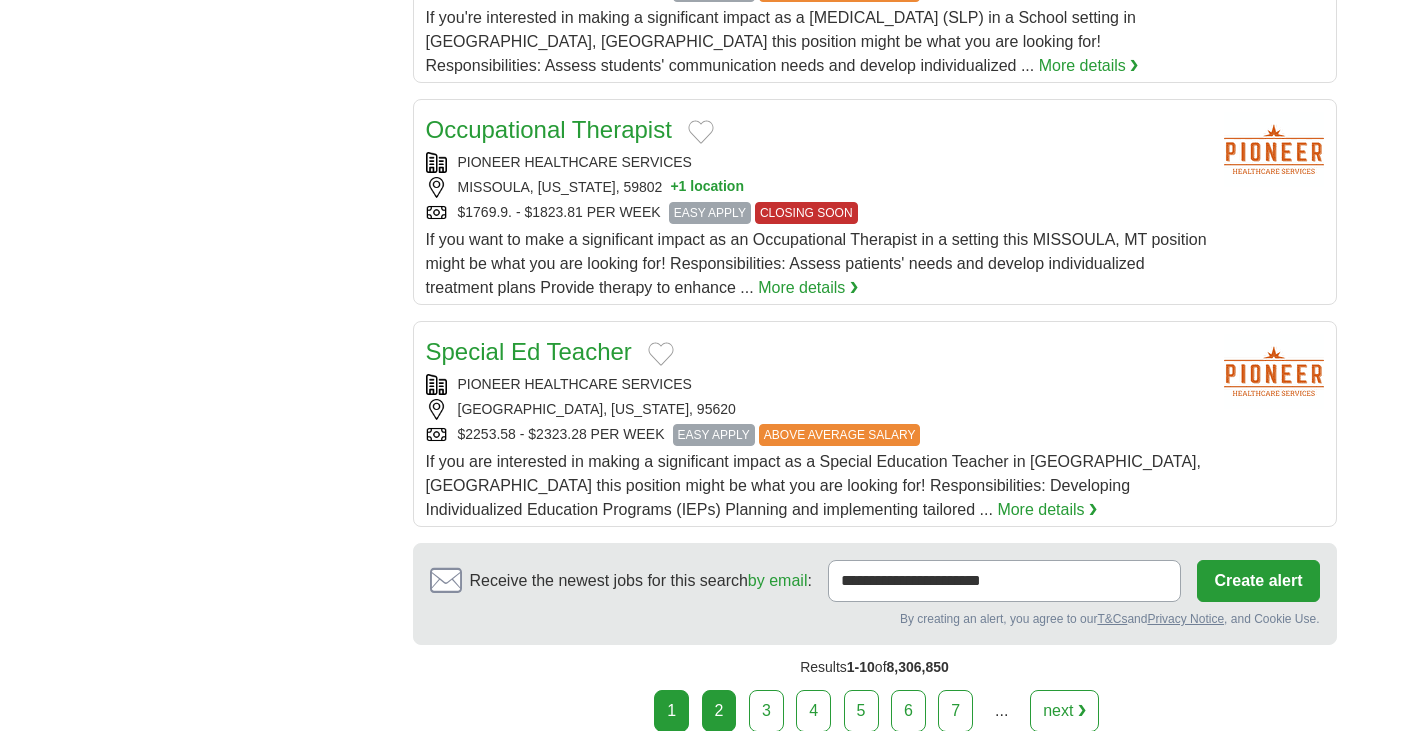 click on "2" at bounding box center (719, 711) 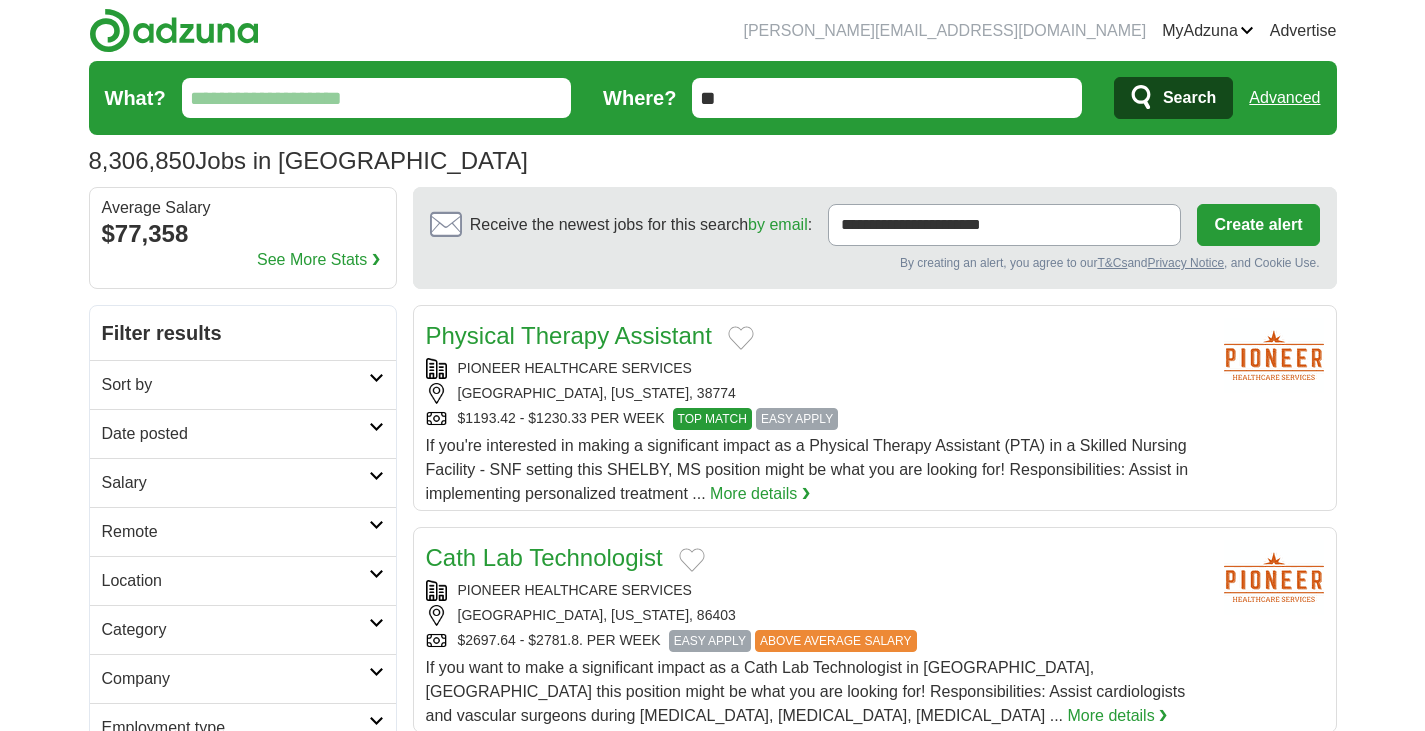 scroll, scrollTop: 0, scrollLeft: 0, axis: both 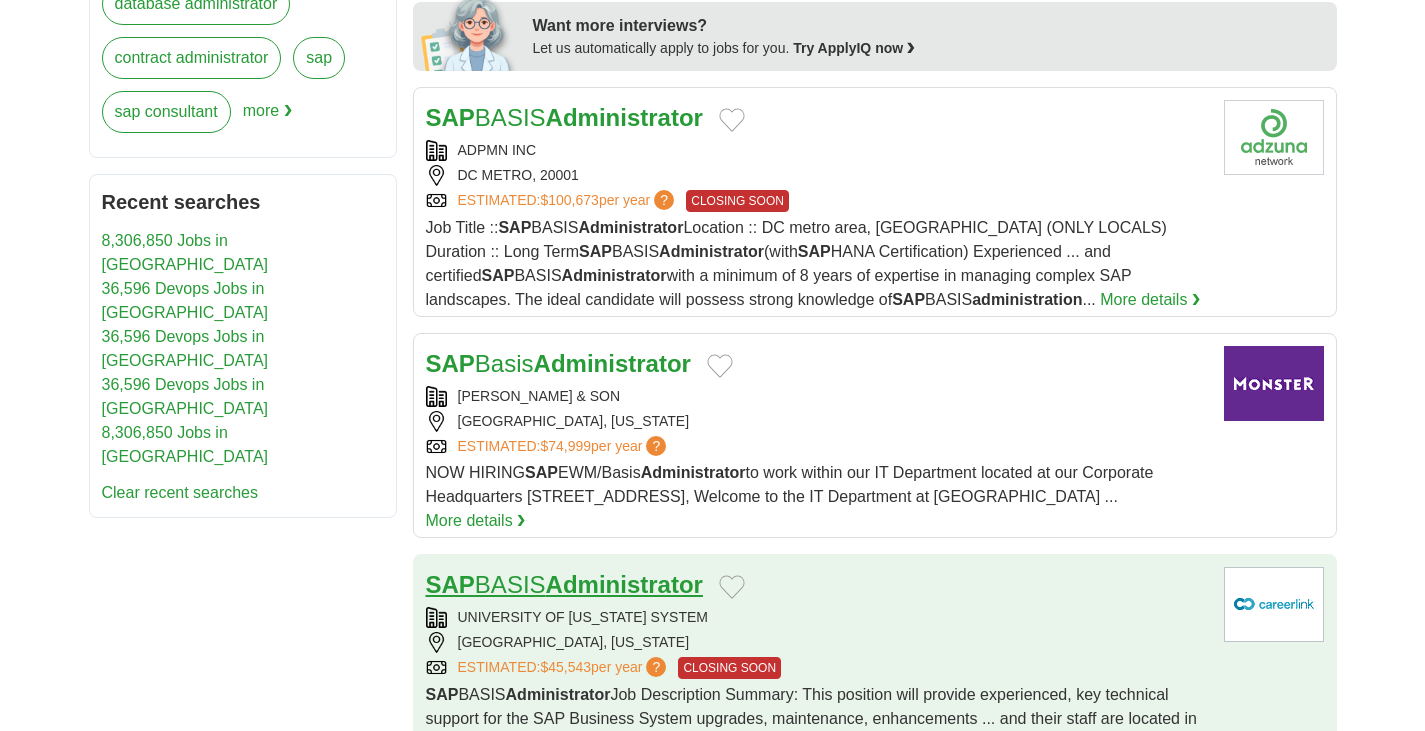 click on "Administrator" at bounding box center (624, 584) 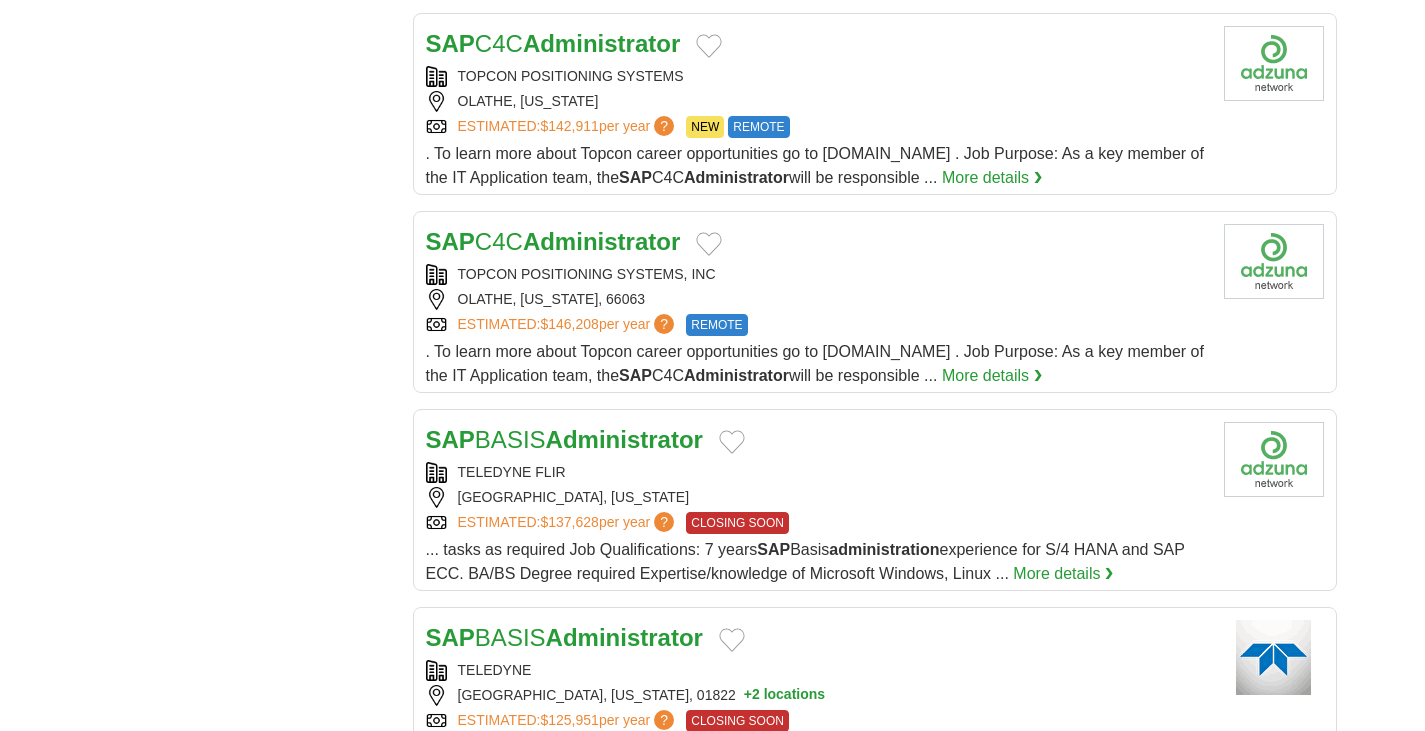scroll, scrollTop: 1840, scrollLeft: 0, axis: vertical 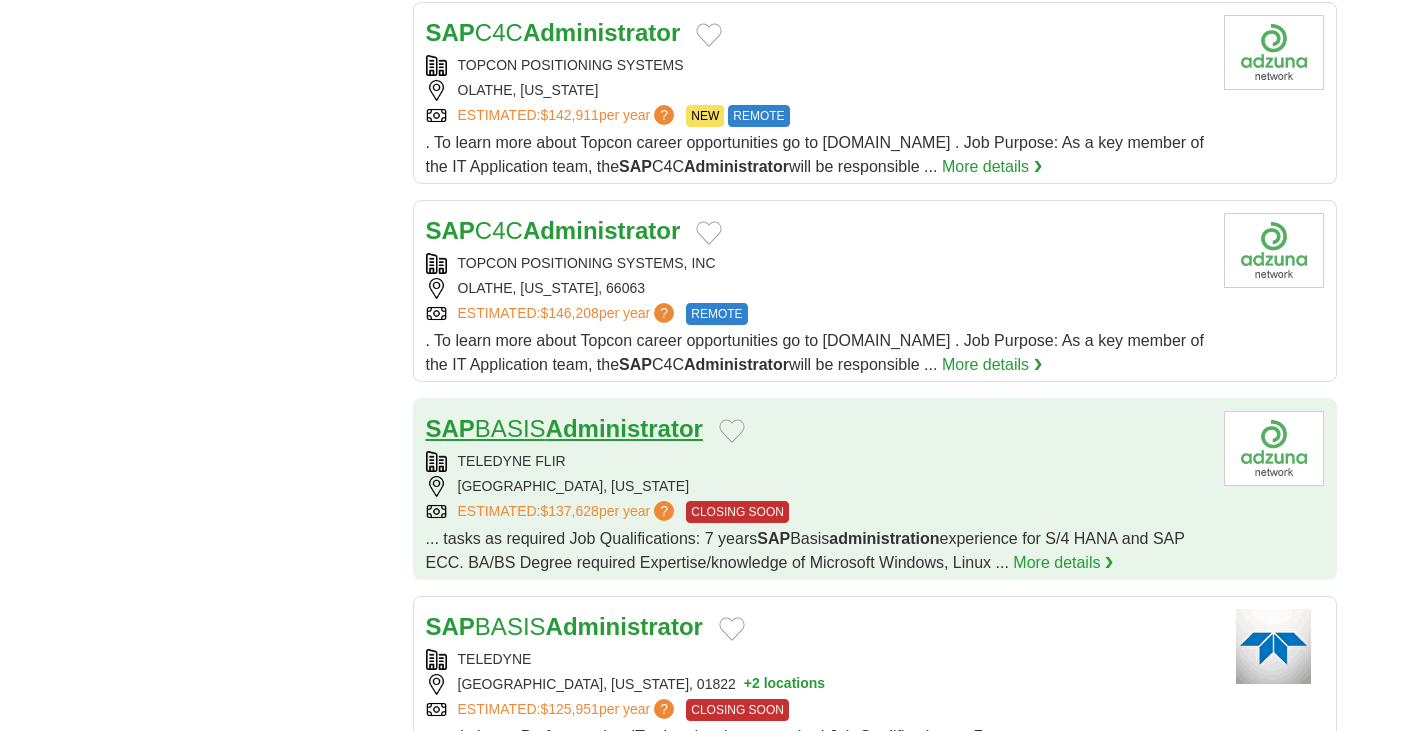 click on "Administrator" at bounding box center [624, 428] 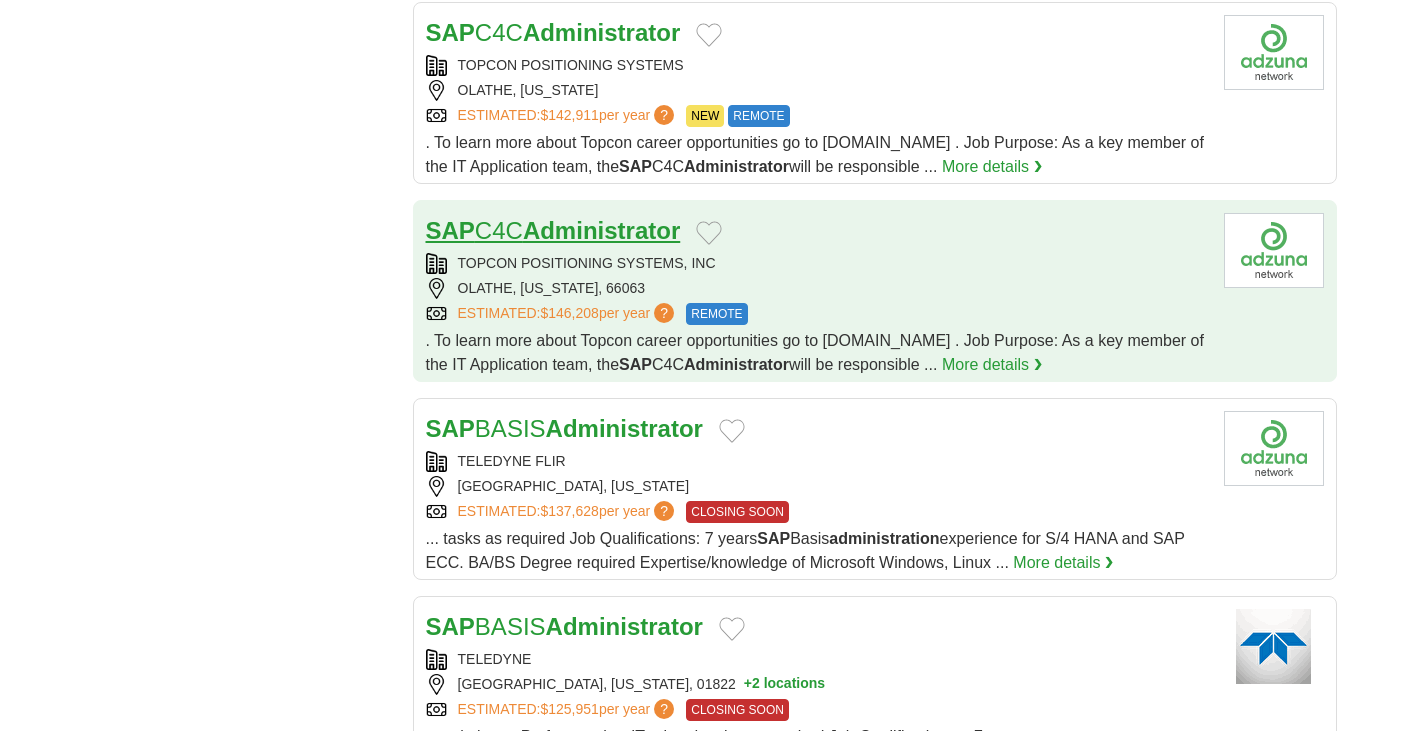 click on "Administrator" at bounding box center (601, 230) 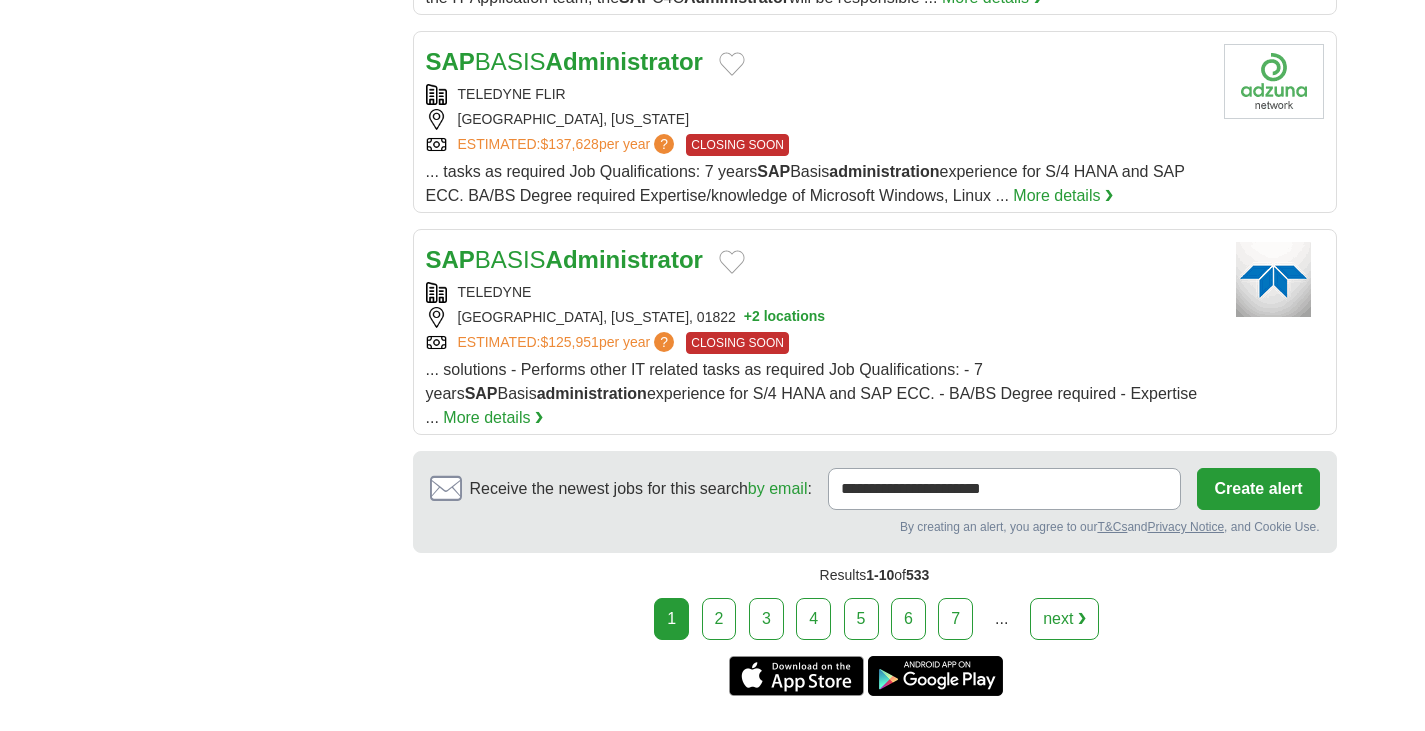 scroll, scrollTop: 2198, scrollLeft: 0, axis: vertical 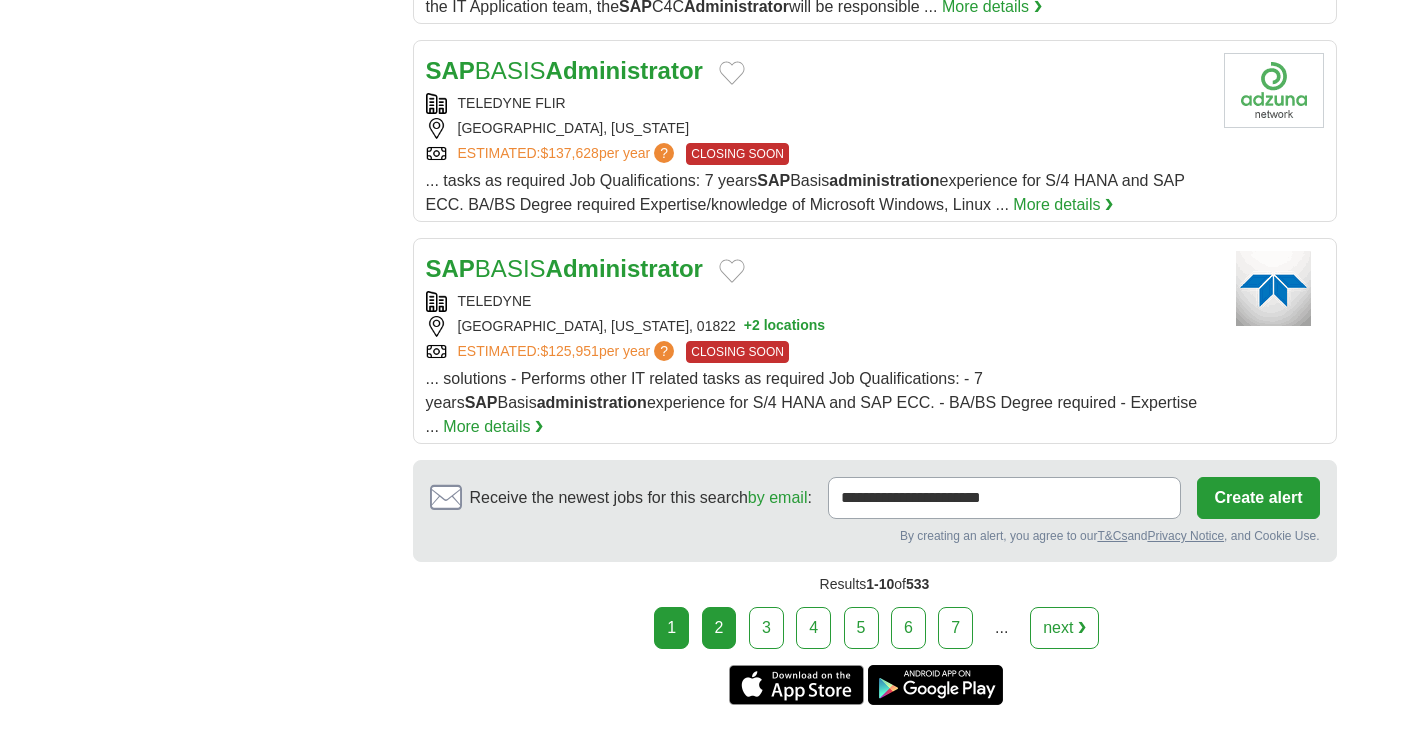 click on "2" at bounding box center [719, 628] 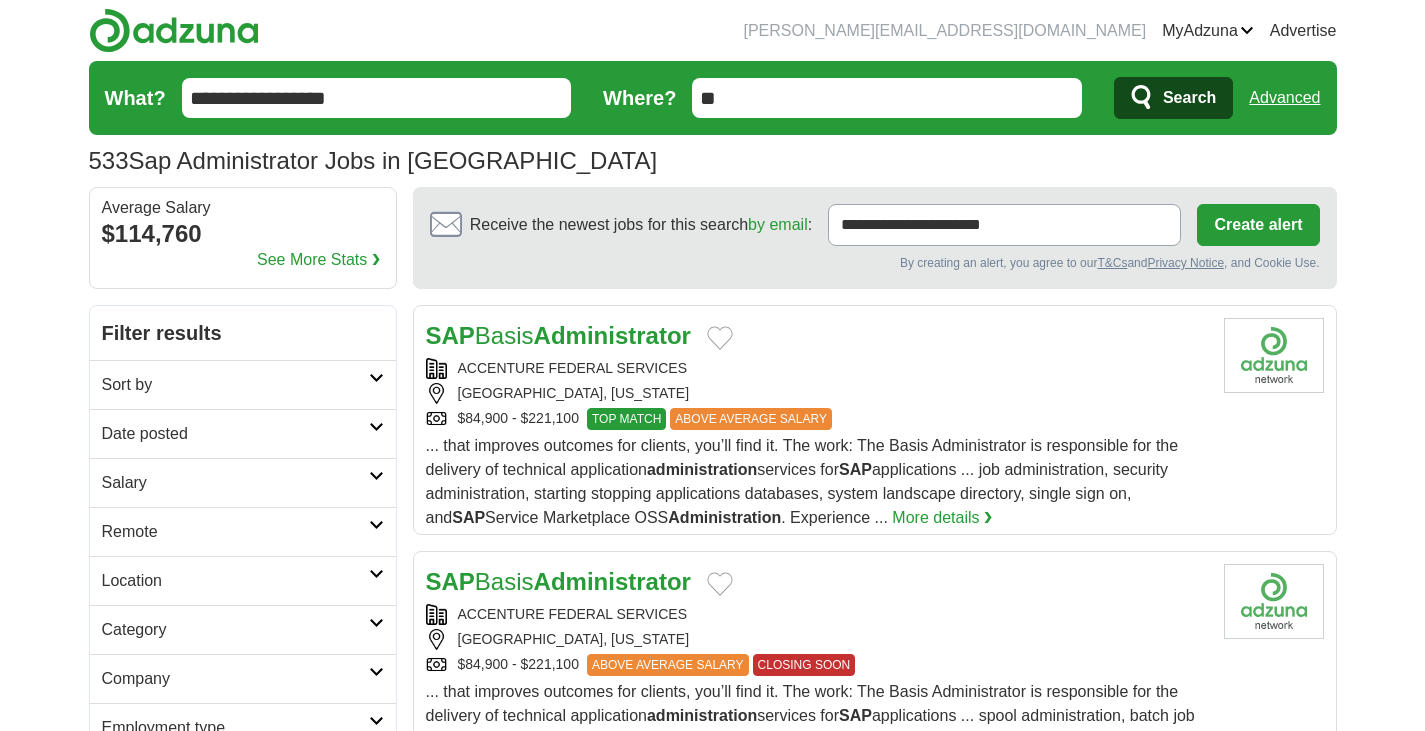 scroll, scrollTop: 0, scrollLeft: 0, axis: both 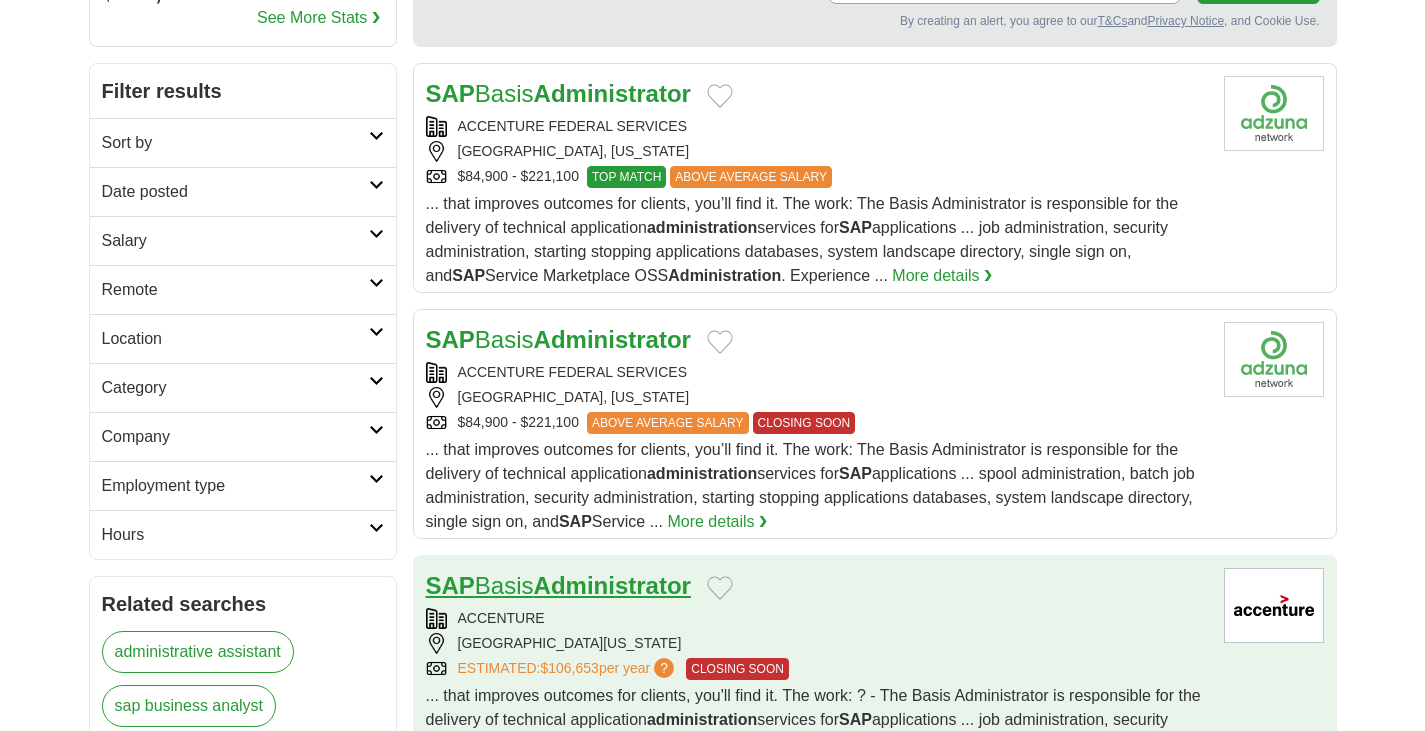 click on "Administrator" at bounding box center (612, 585) 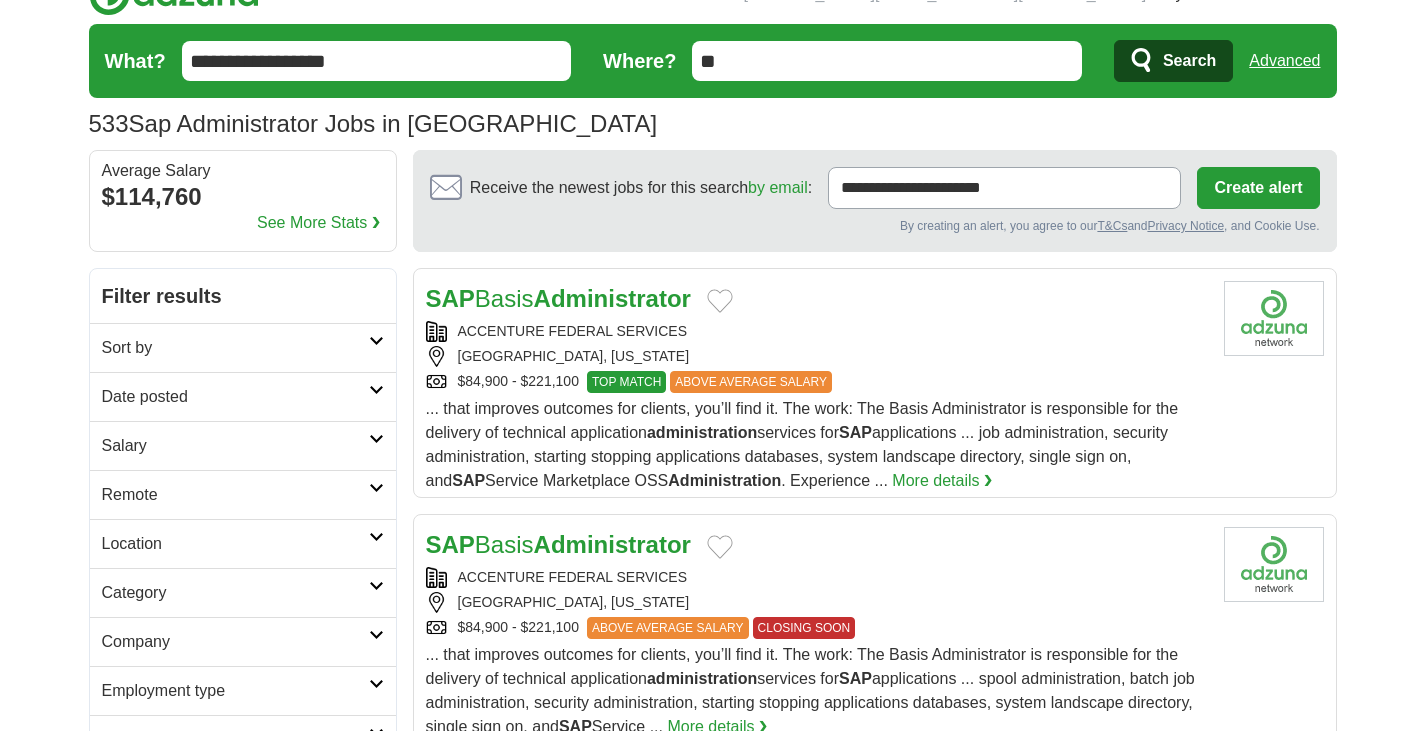scroll, scrollTop: 0, scrollLeft: 0, axis: both 